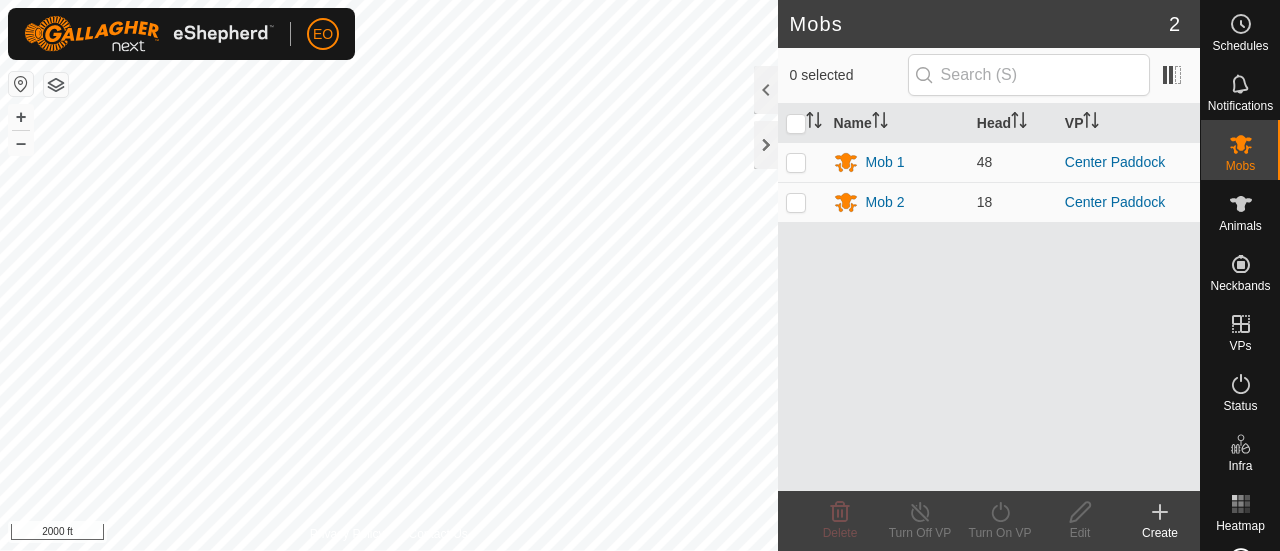 scroll, scrollTop: 0, scrollLeft: 0, axis: both 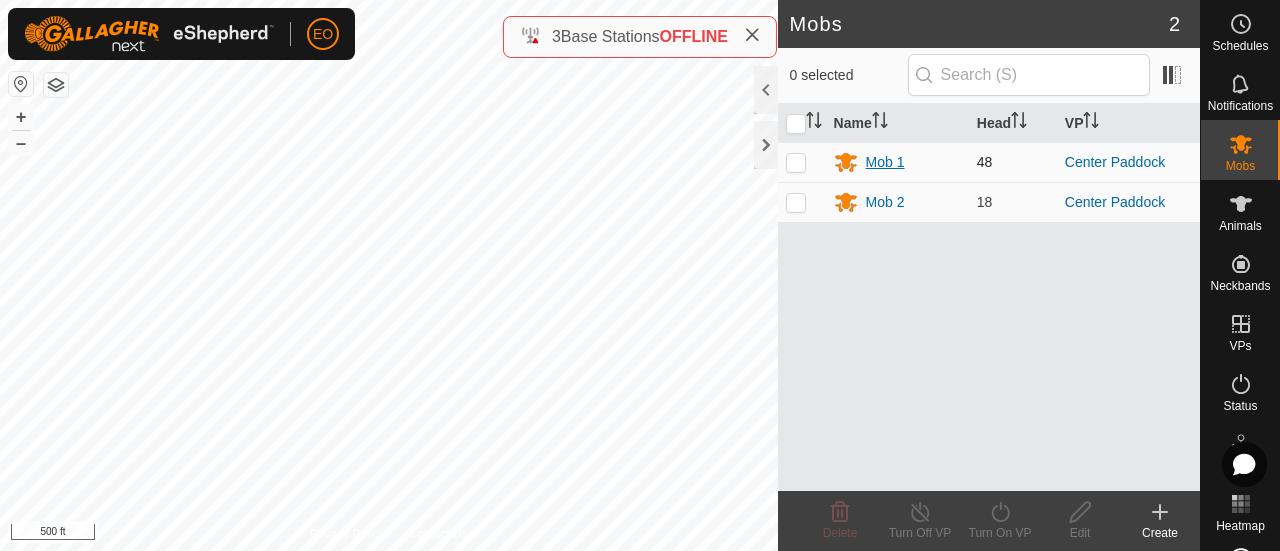 click on "Mob 1" at bounding box center (885, 162) 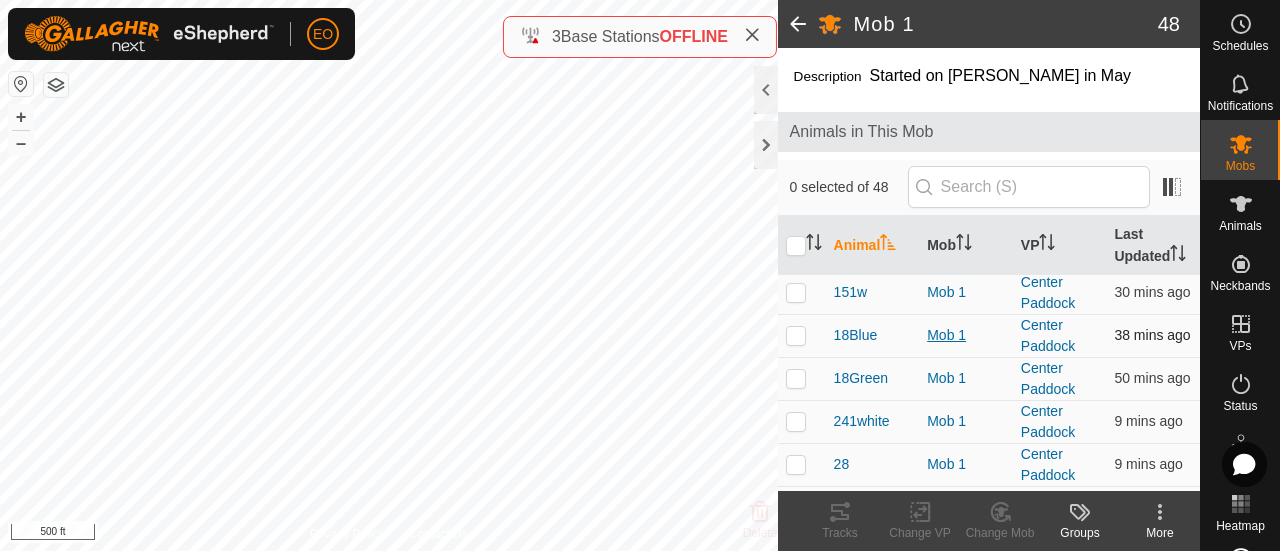 scroll, scrollTop: 0, scrollLeft: 0, axis: both 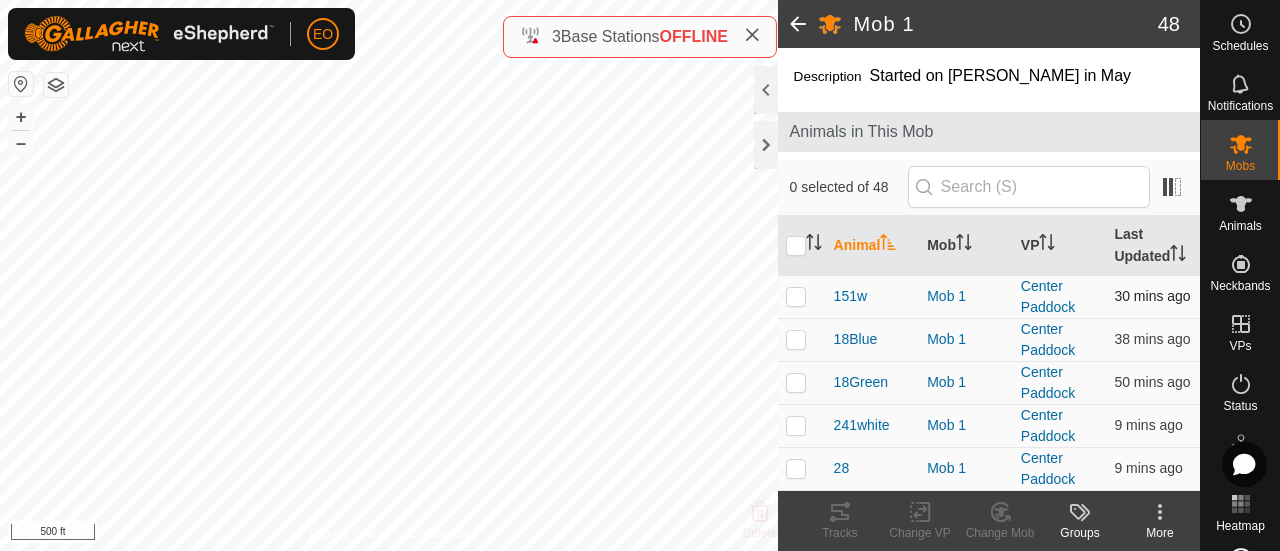 click at bounding box center (796, 296) 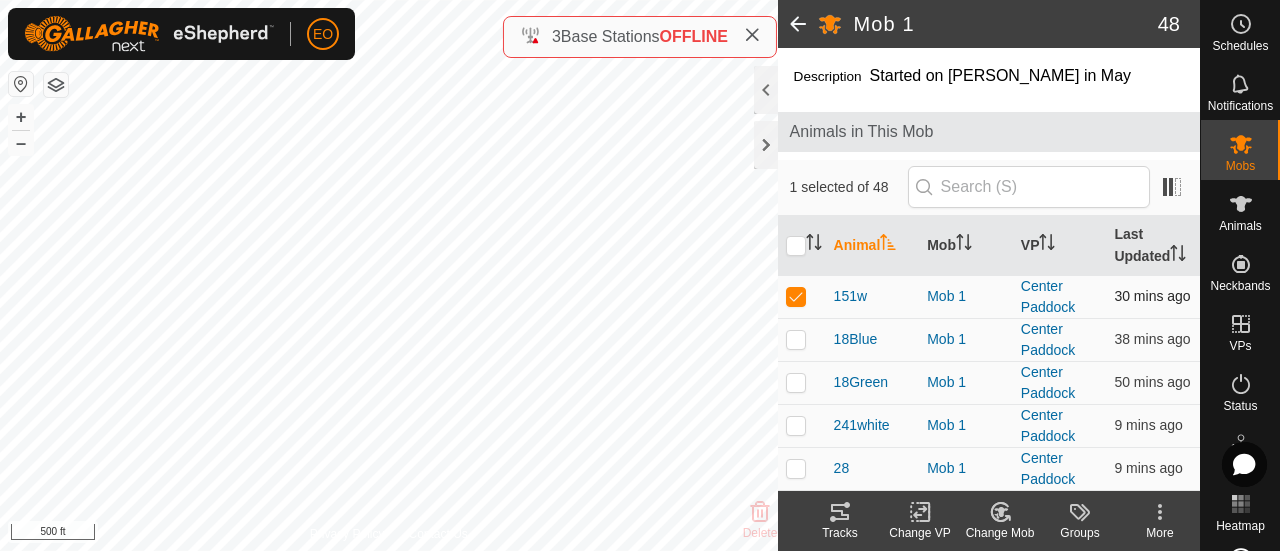click at bounding box center (796, 296) 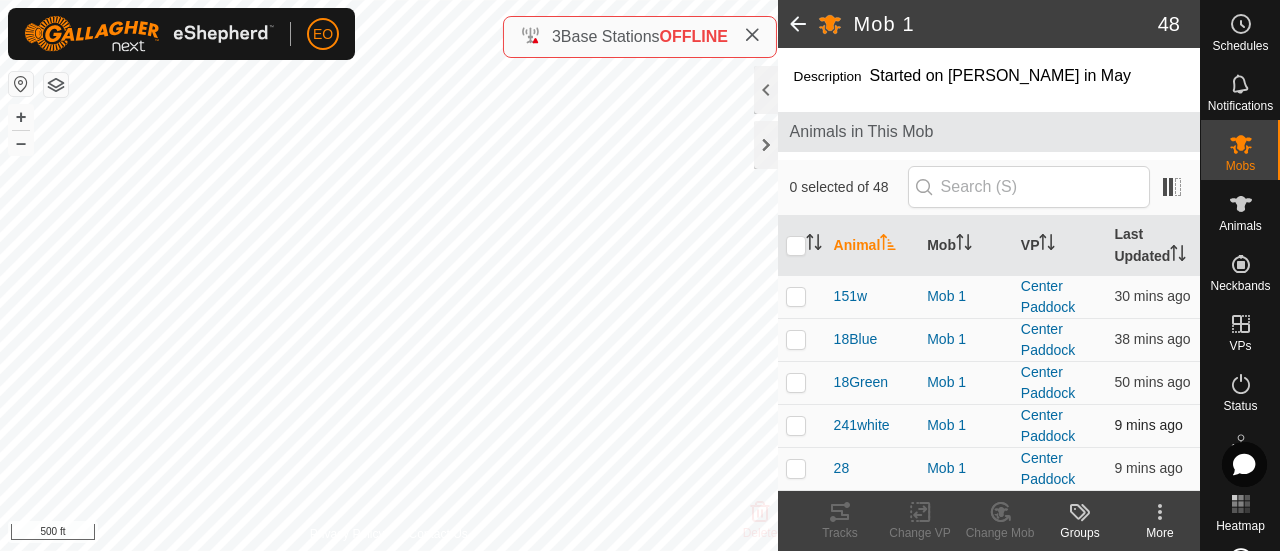 click at bounding box center [796, 425] 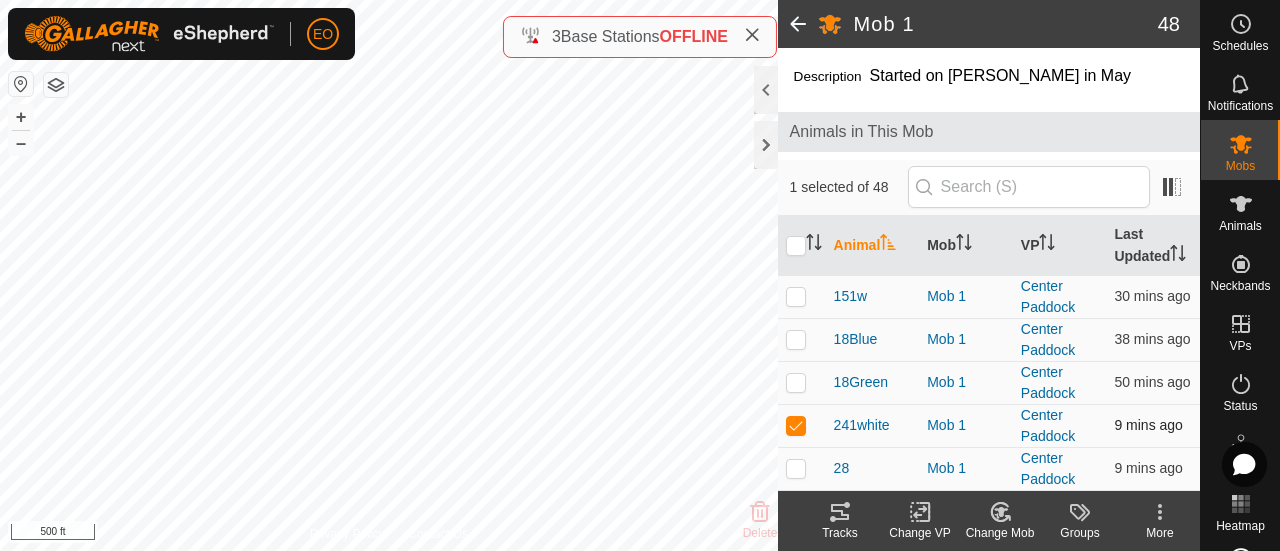 click at bounding box center (796, 425) 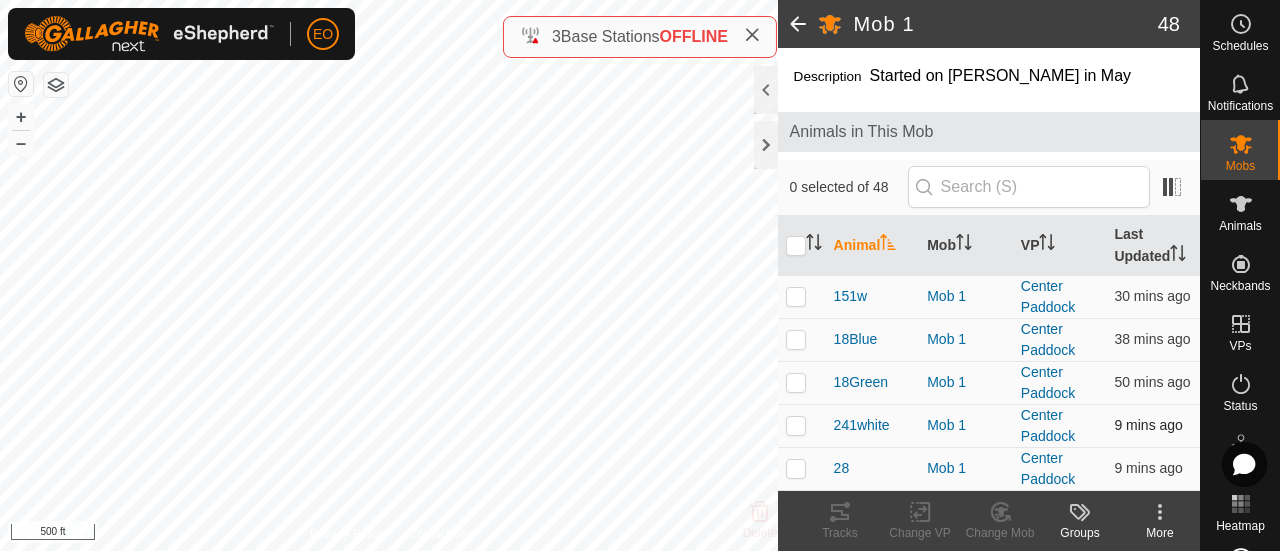 scroll, scrollTop: 27, scrollLeft: 0, axis: vertical 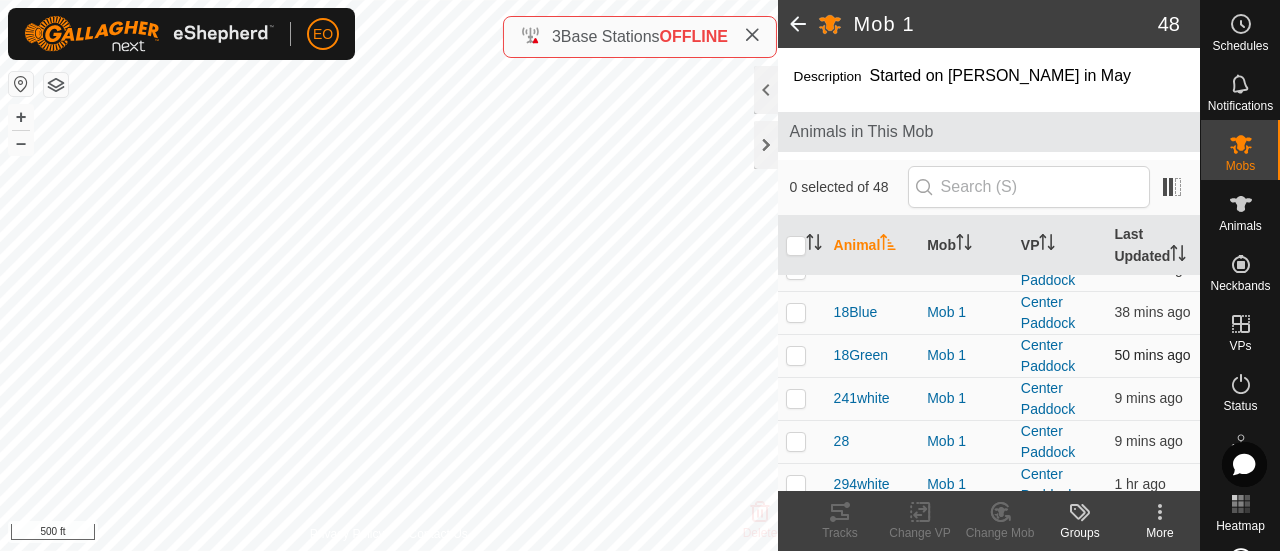 click at bounding box center [796, 355] 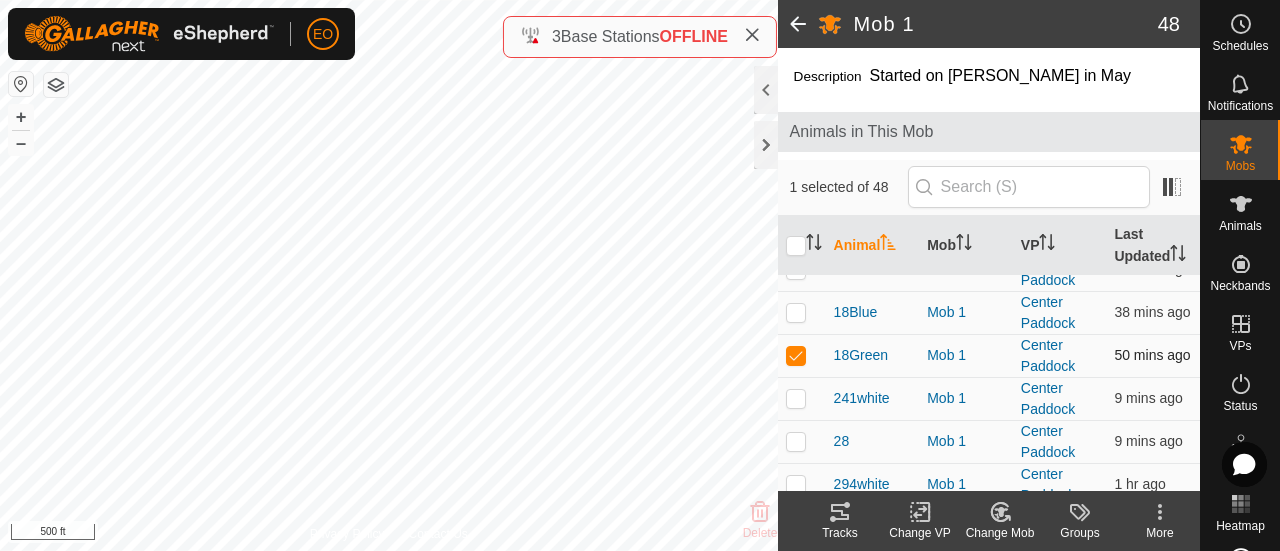 click at bounding box center [796, 355] 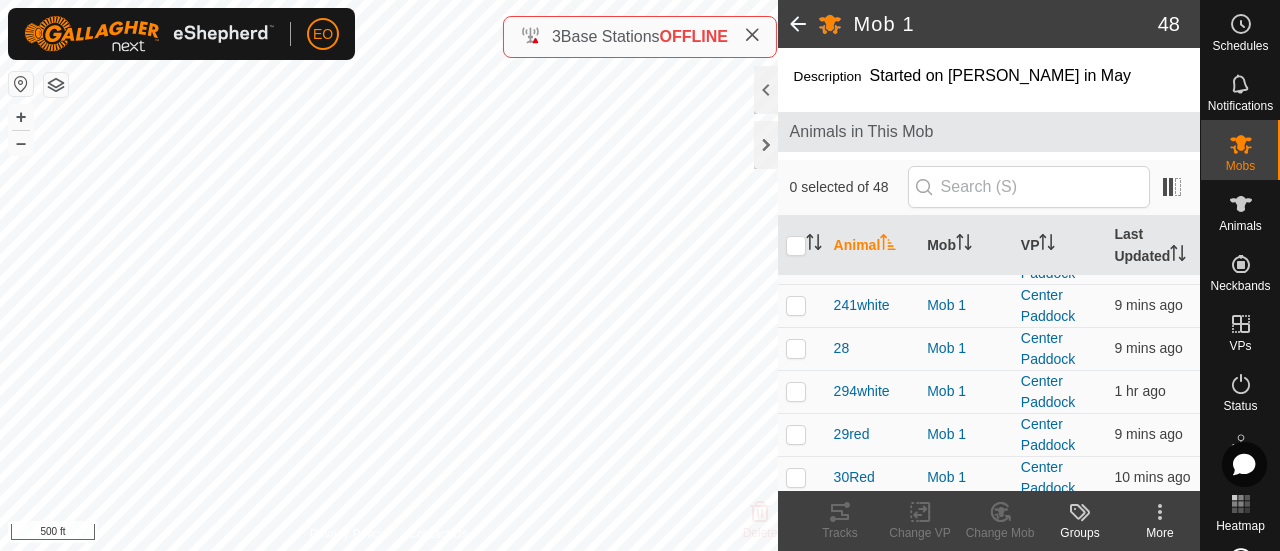 scroll, scrollTop: 121, scrollLeft: 0, axis: vertical 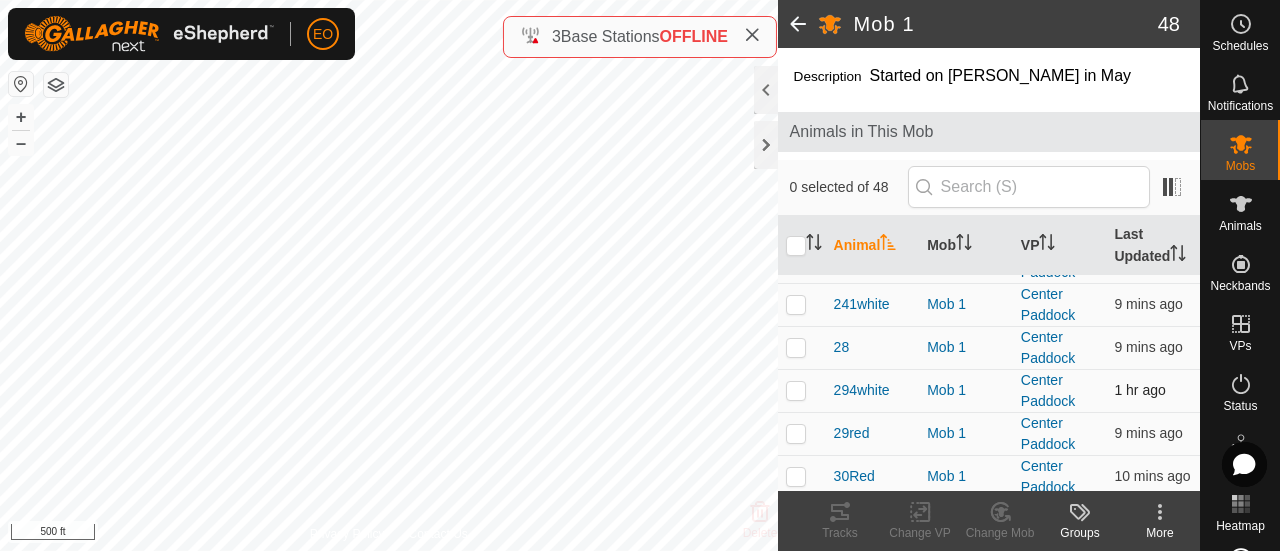 click at bounding box center [796, 390] 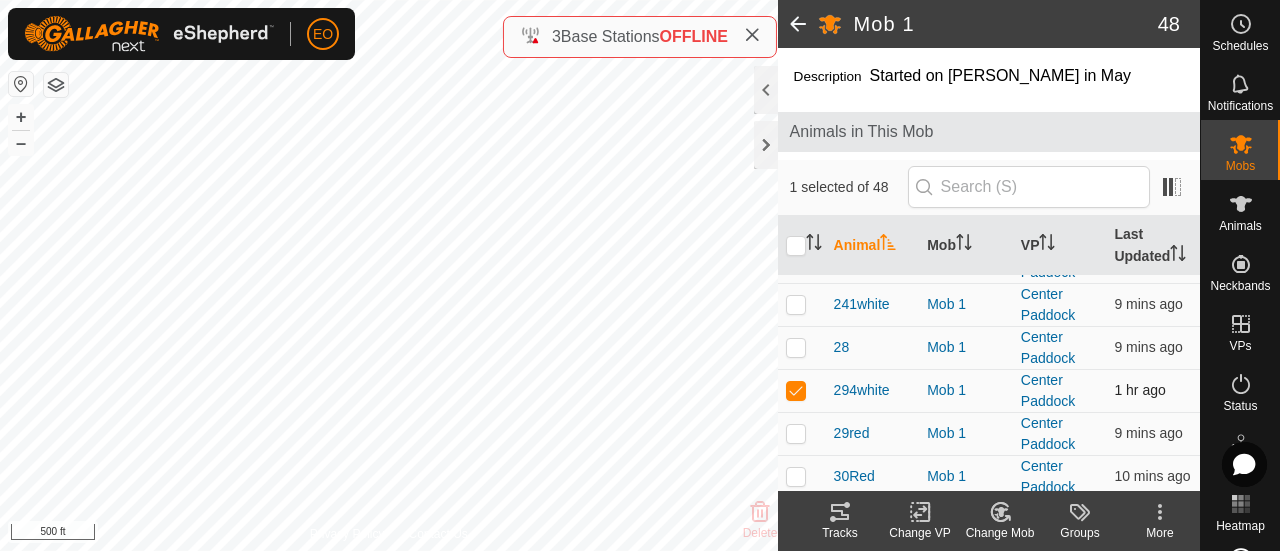 click at bounding box center [796, 390] 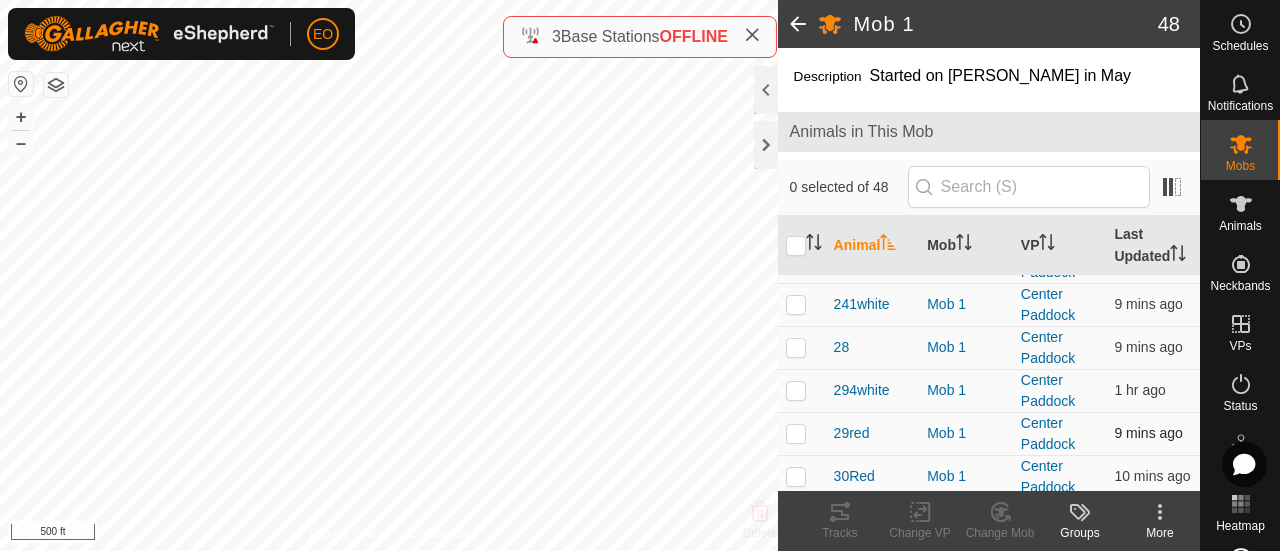 click at bounding box center (796, 433) 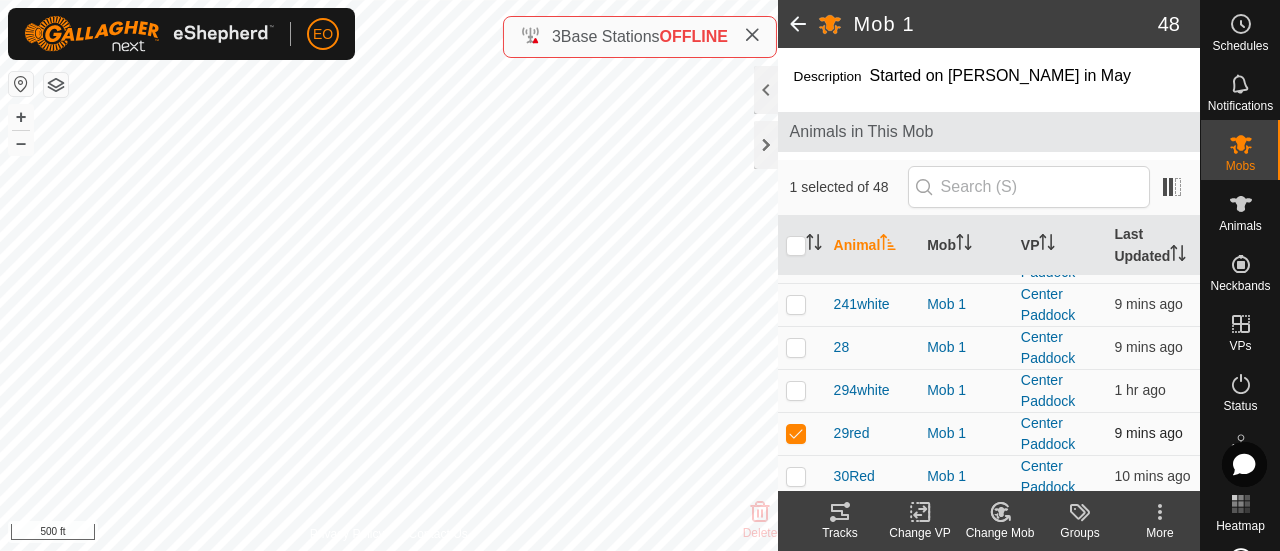 click at bounding box center [796, 433] 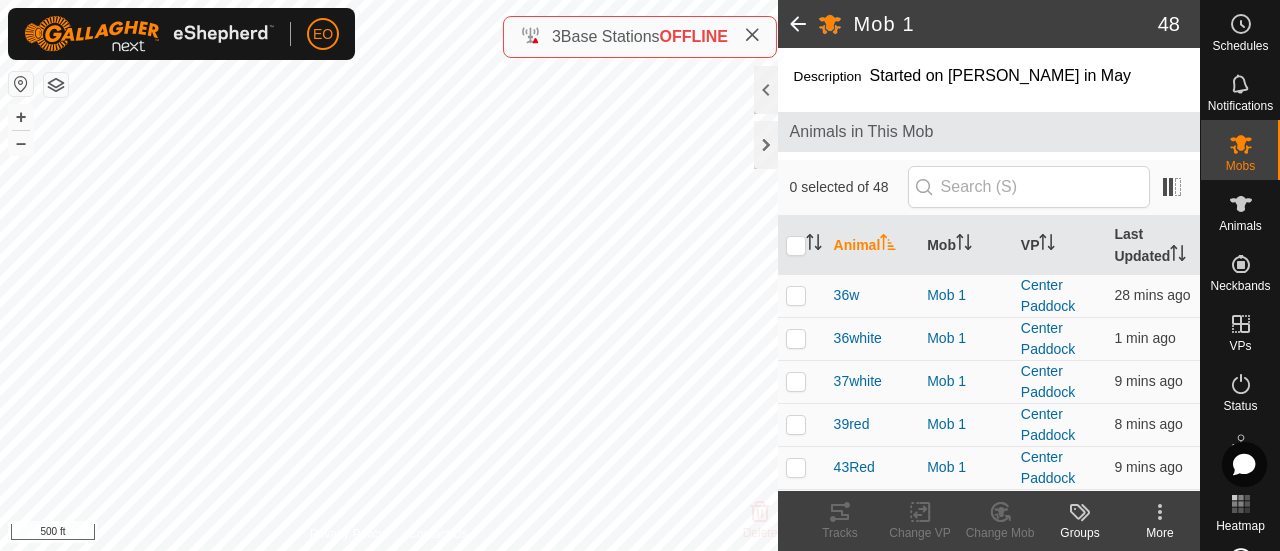 scroll, scrollTop: 389, scrollLeft: 0, axis: vertical 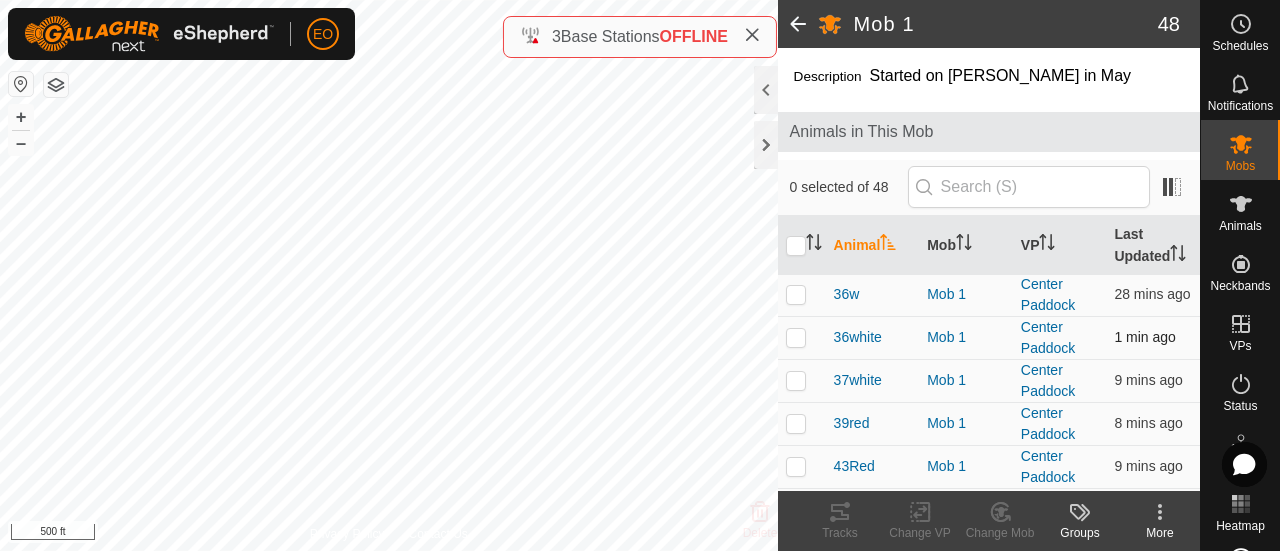 click at bounding box center (796, 337) 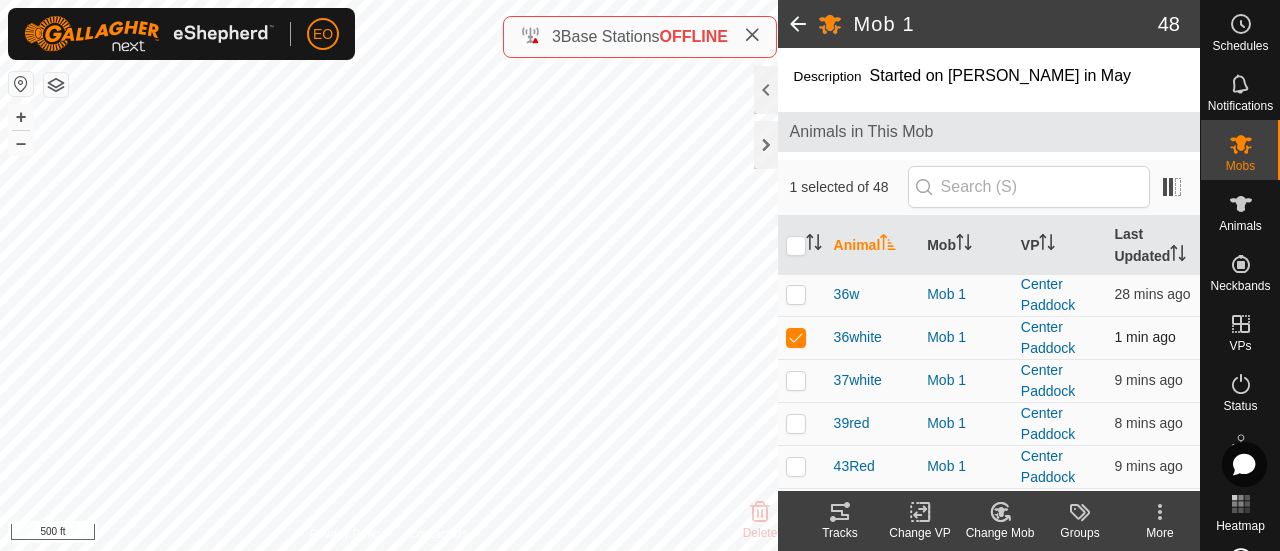 click at bounding box center (796, 337) 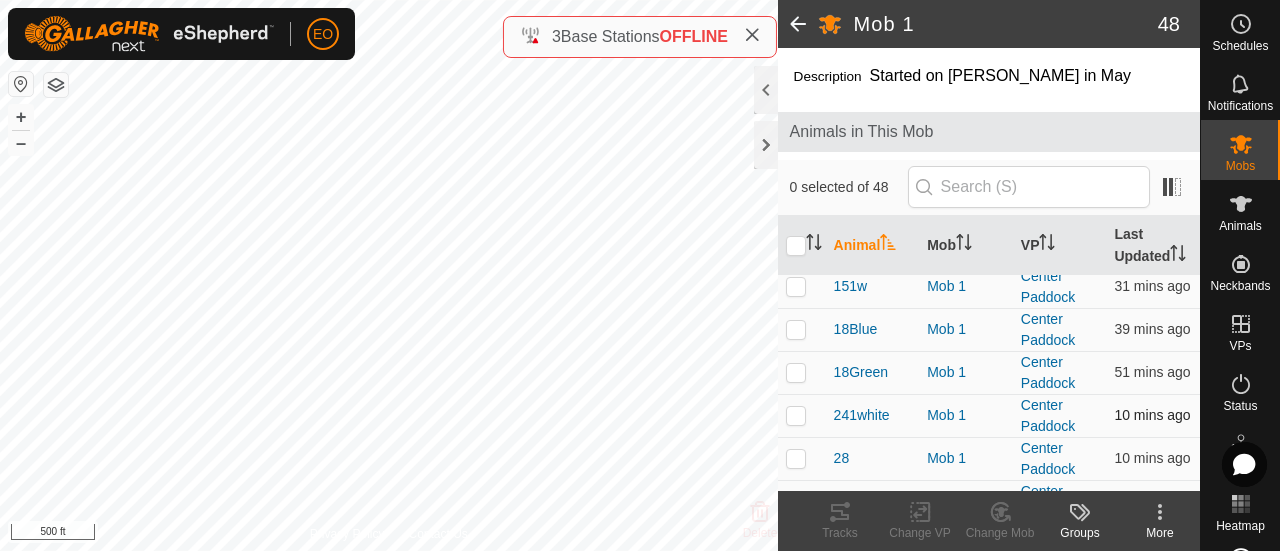scroll, scrollTop: 0, scrollLeft: 0, axis: both 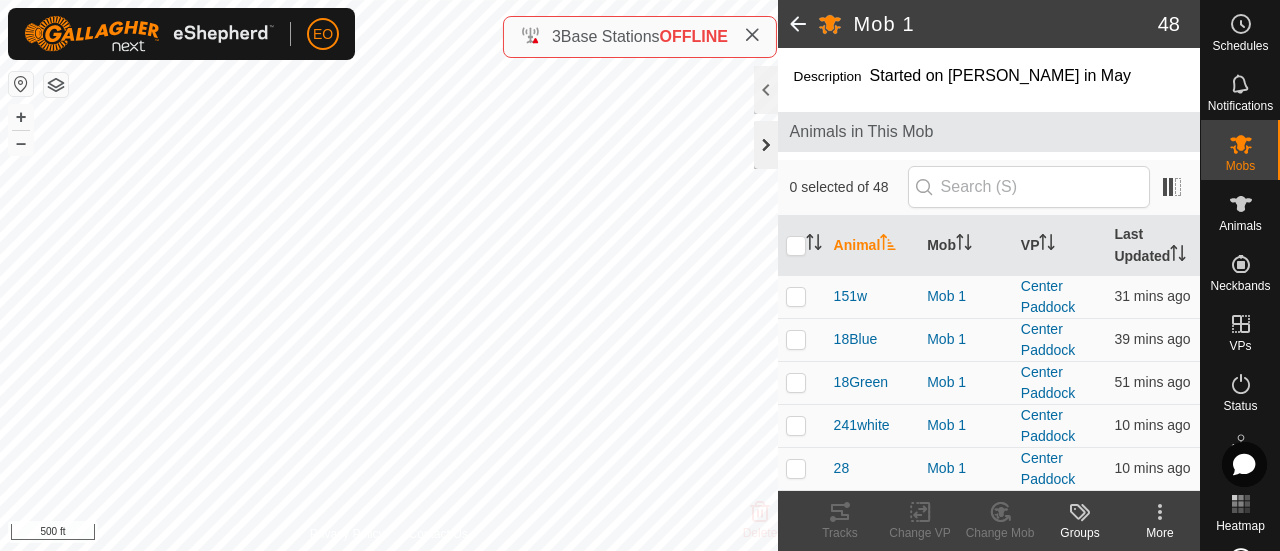 click 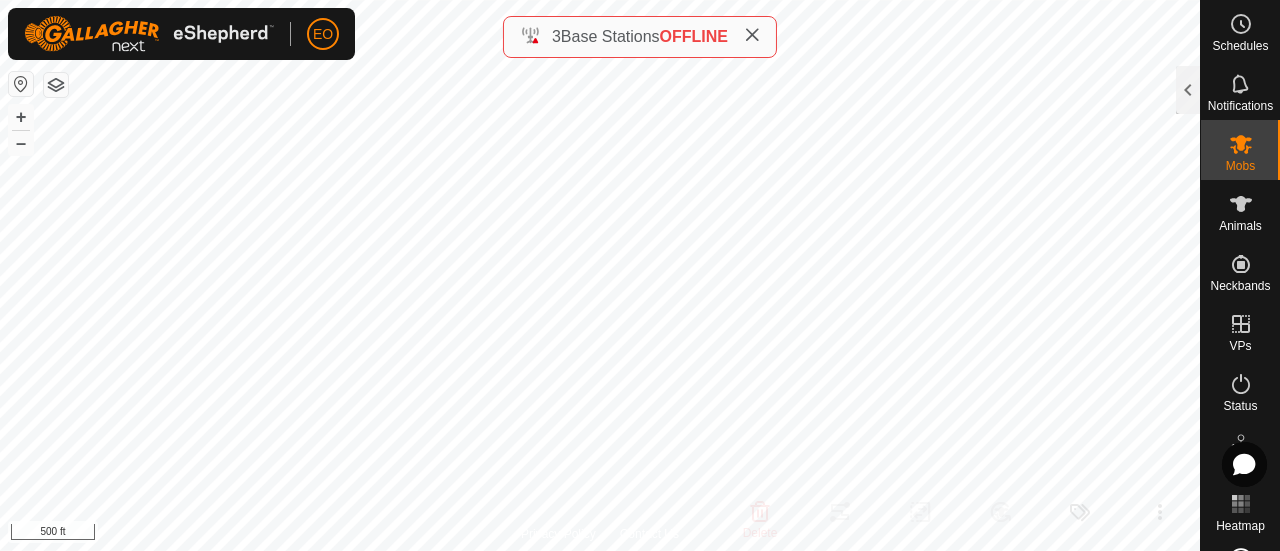 click 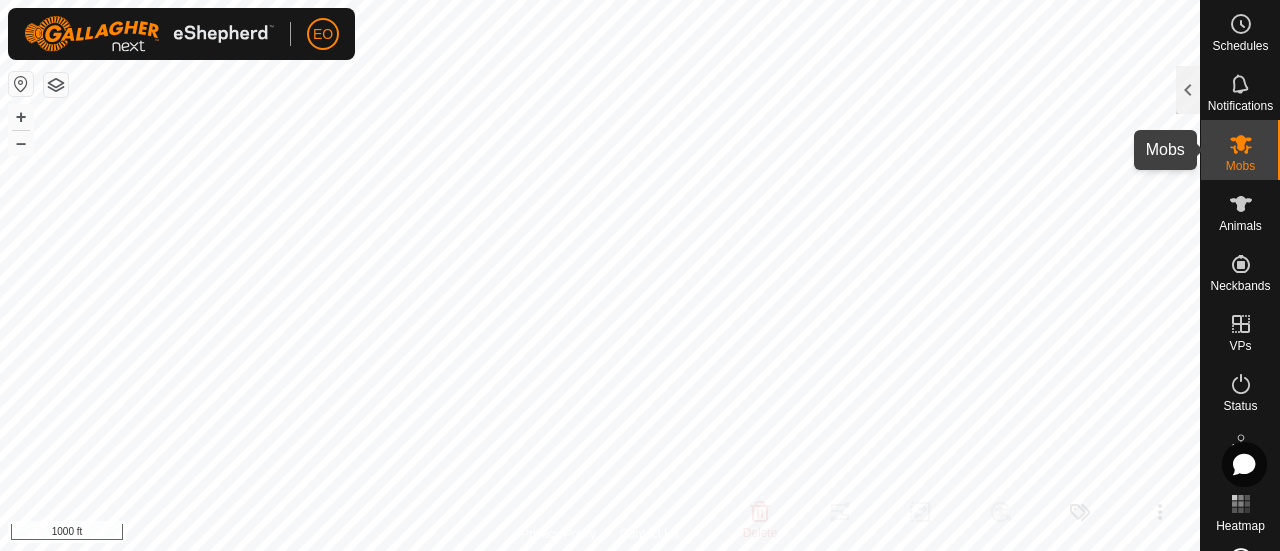 click at bounding box center (1241, 144) 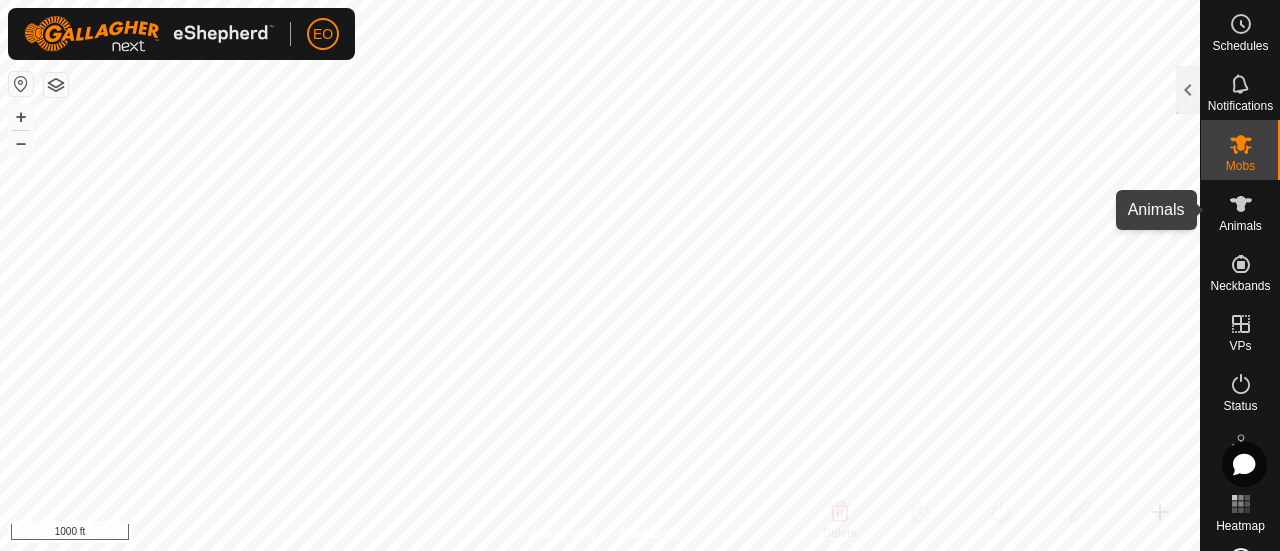 click 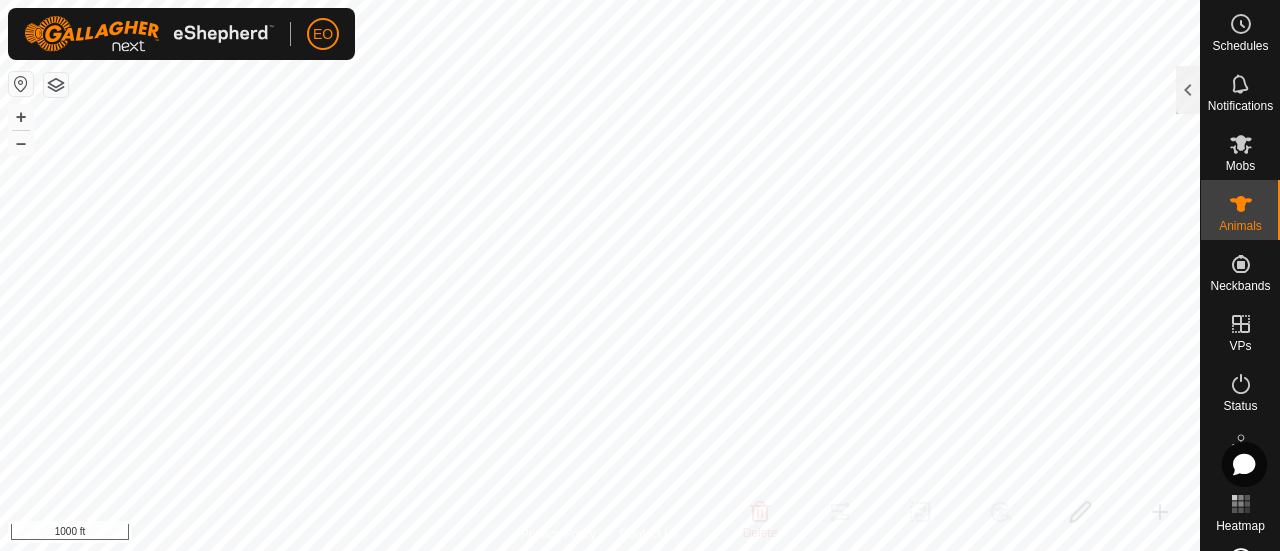 click 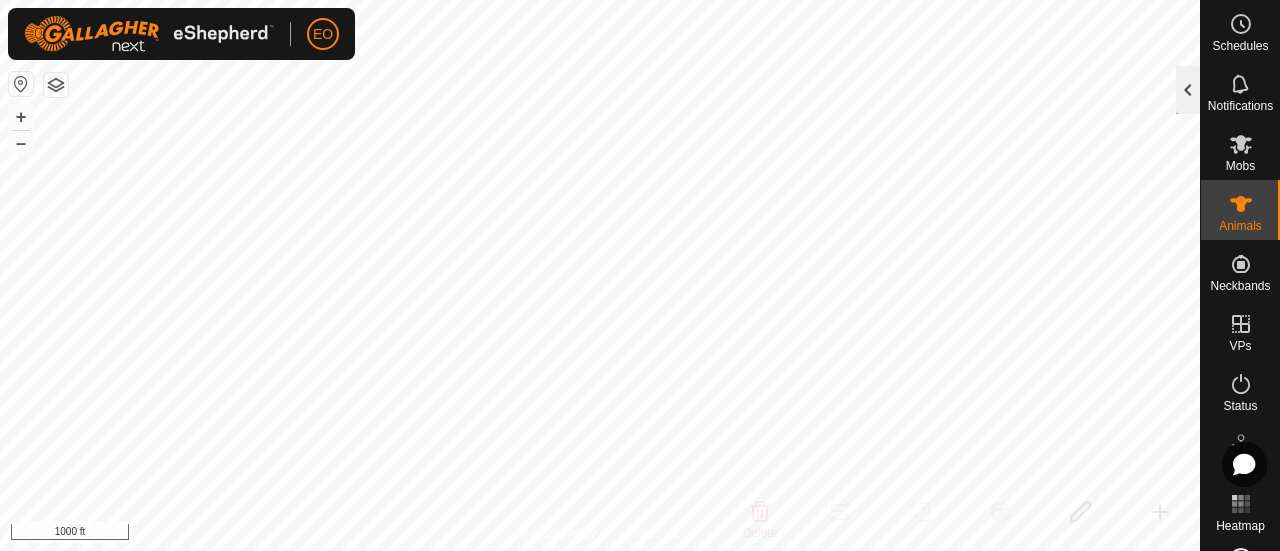 click 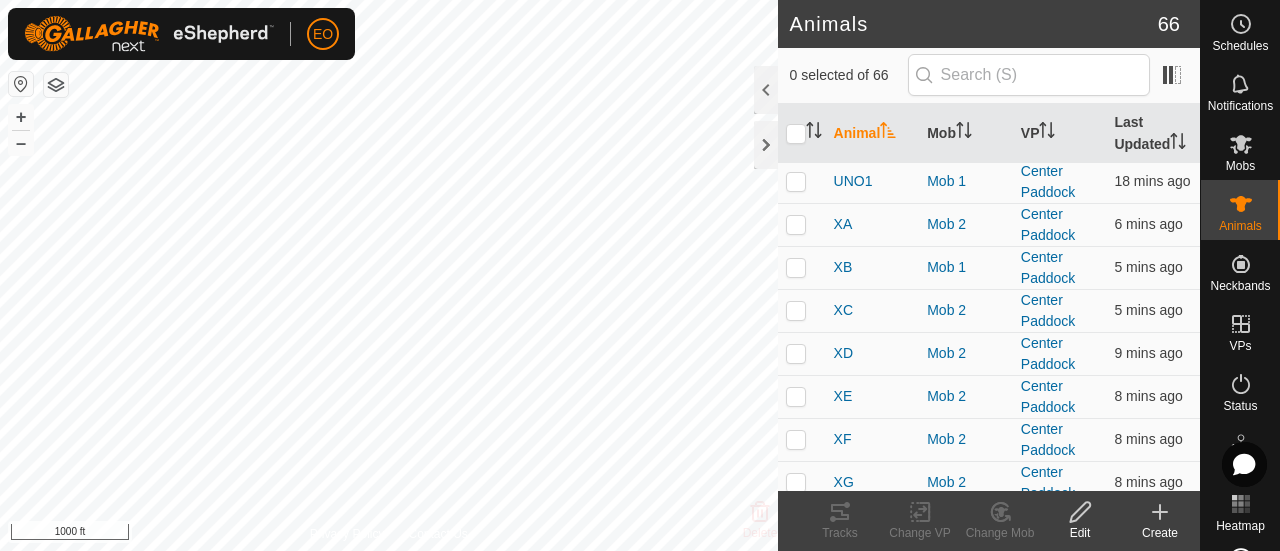 scroll, scrollTop: 1939, scrollLeft: 0, axis: vertical 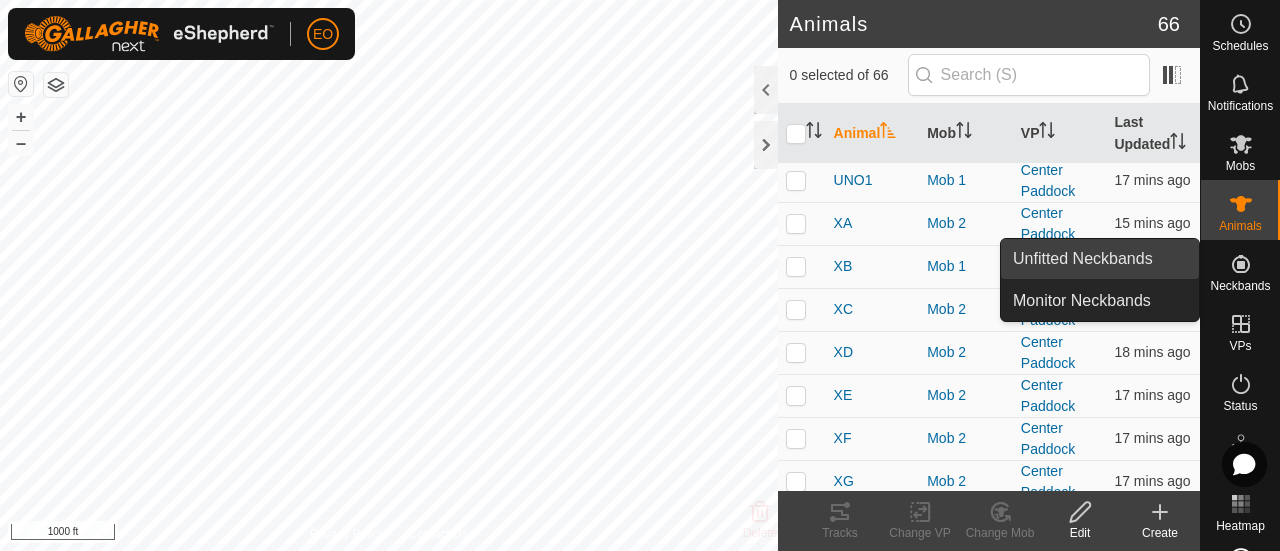 click on "Unfitted Neckbands" at bounding box center (1100, 259) 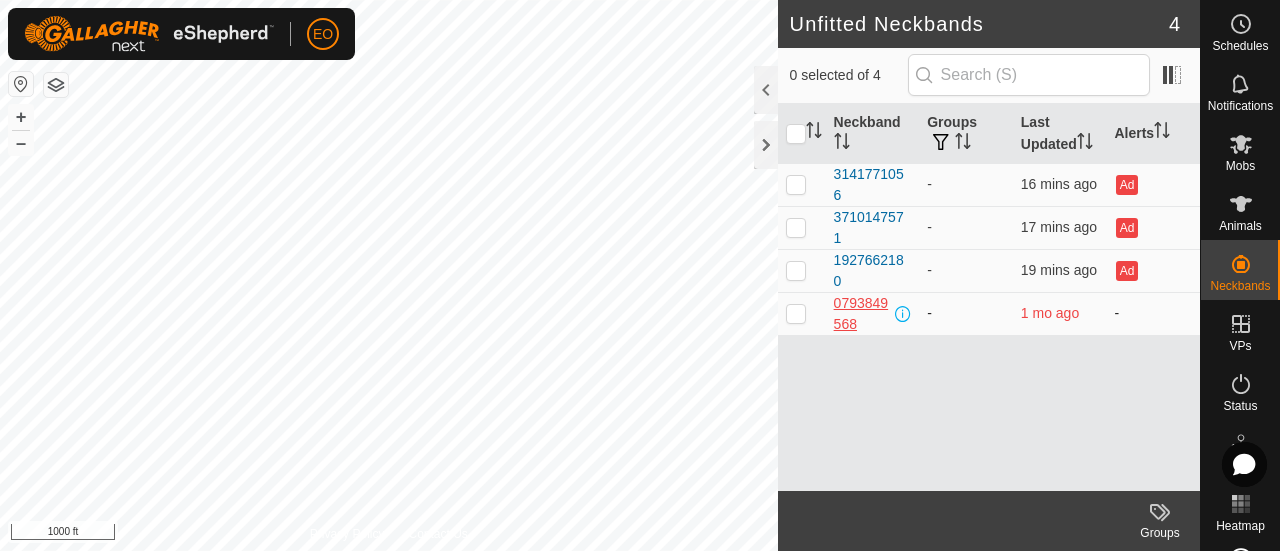 click on "0793849568" at bounding box center [863, 314] 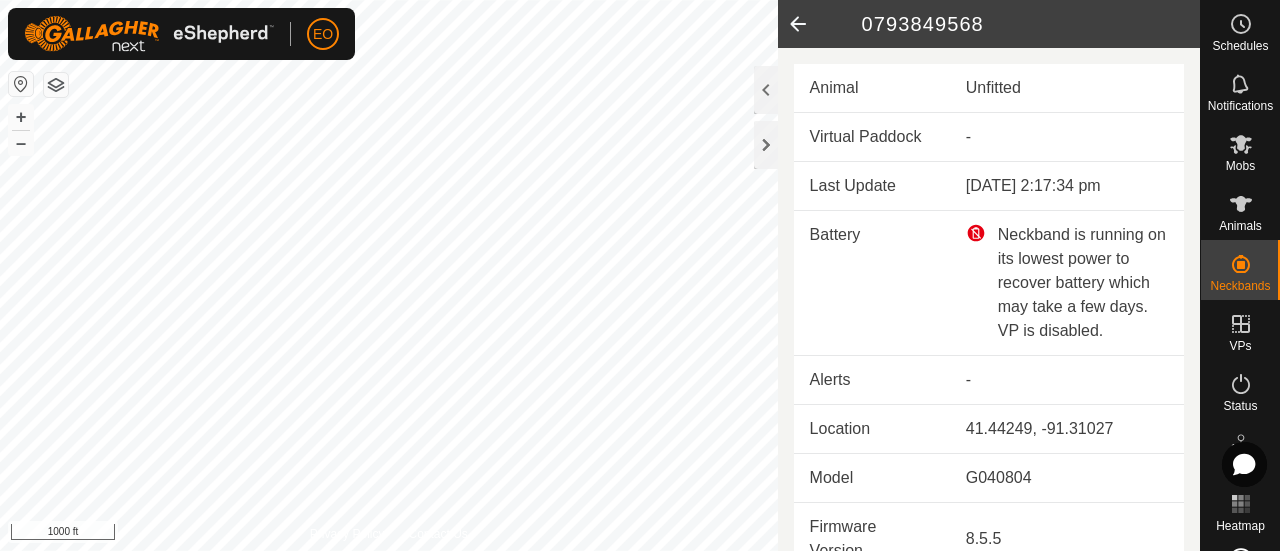 scroll, scrollTop: 1, scrollLeft: 0, axis: vertical 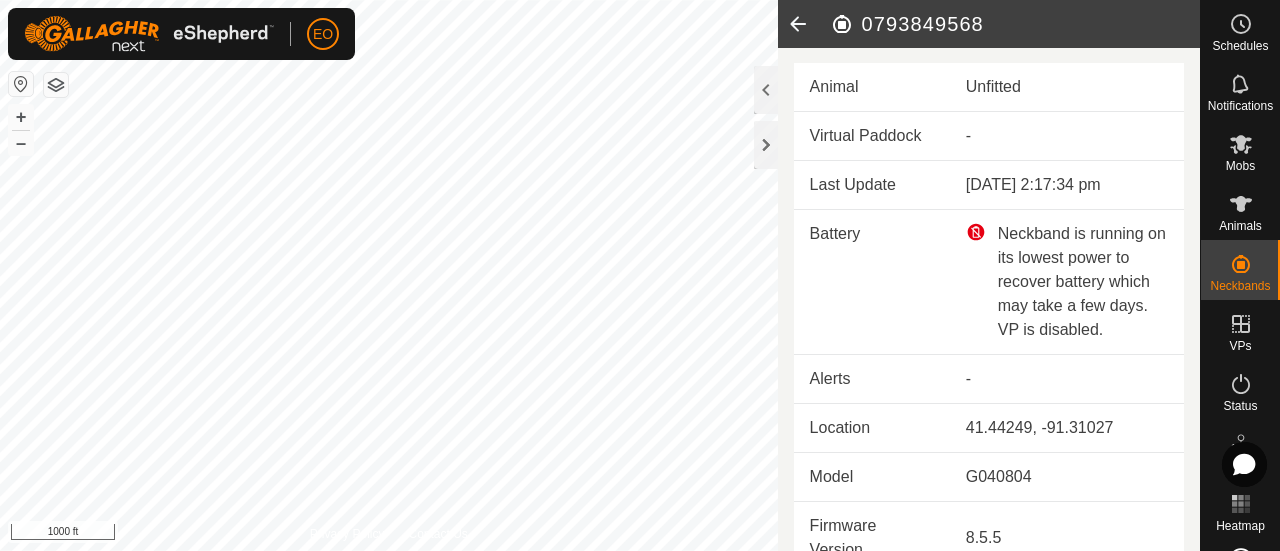 click 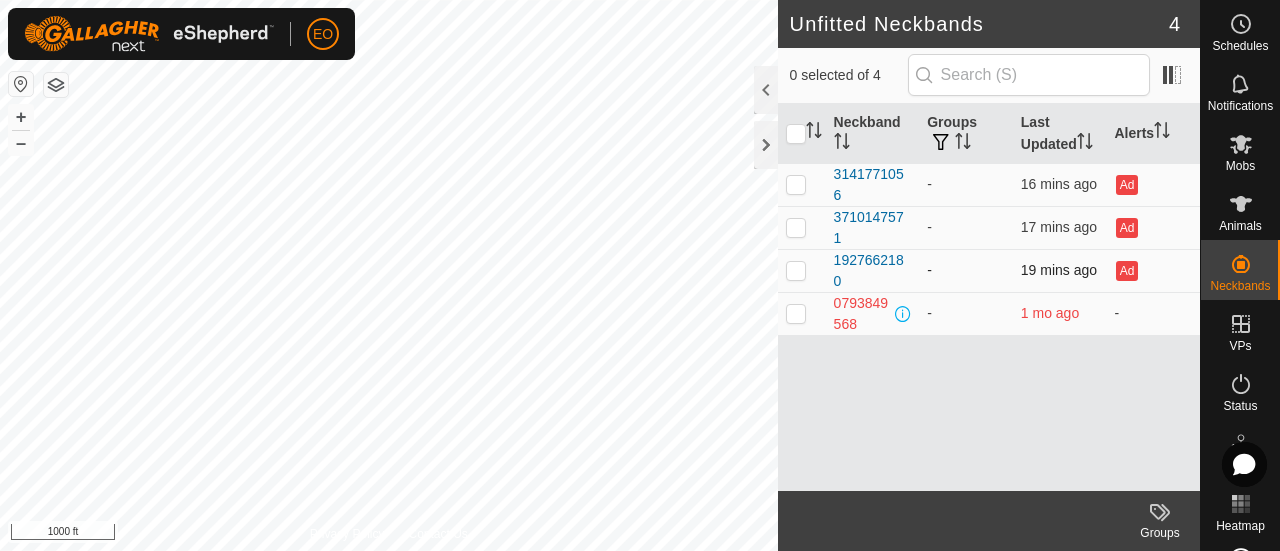 click at bounding box center [796, 270] 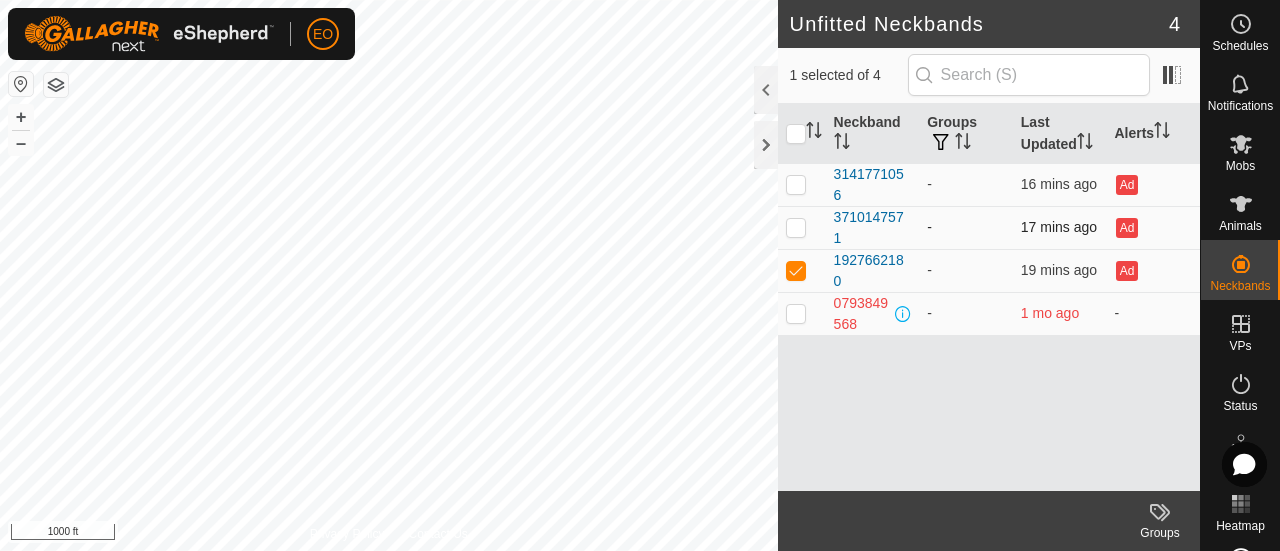 click at bounding box center (796, 227) 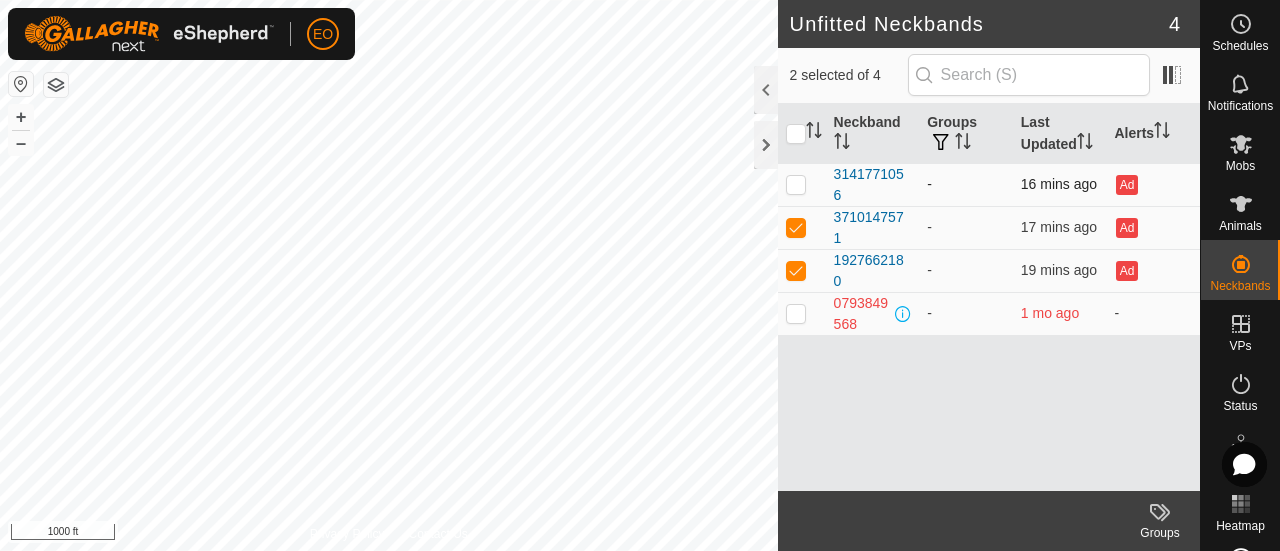 click at bounding box center [796, 184] 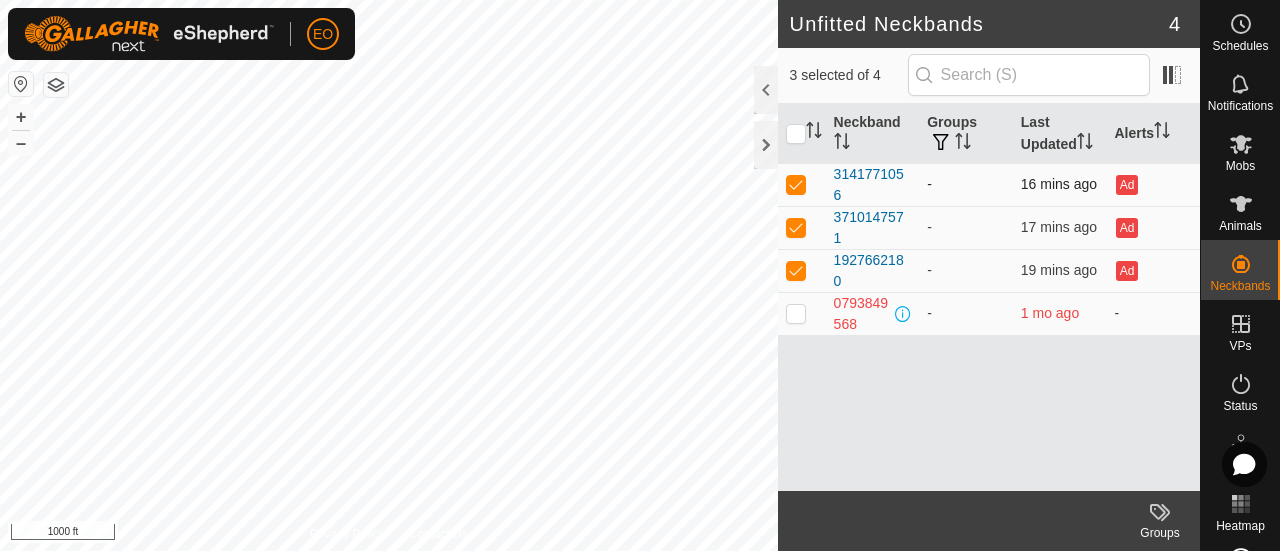 click at bounding box center (796, 184) 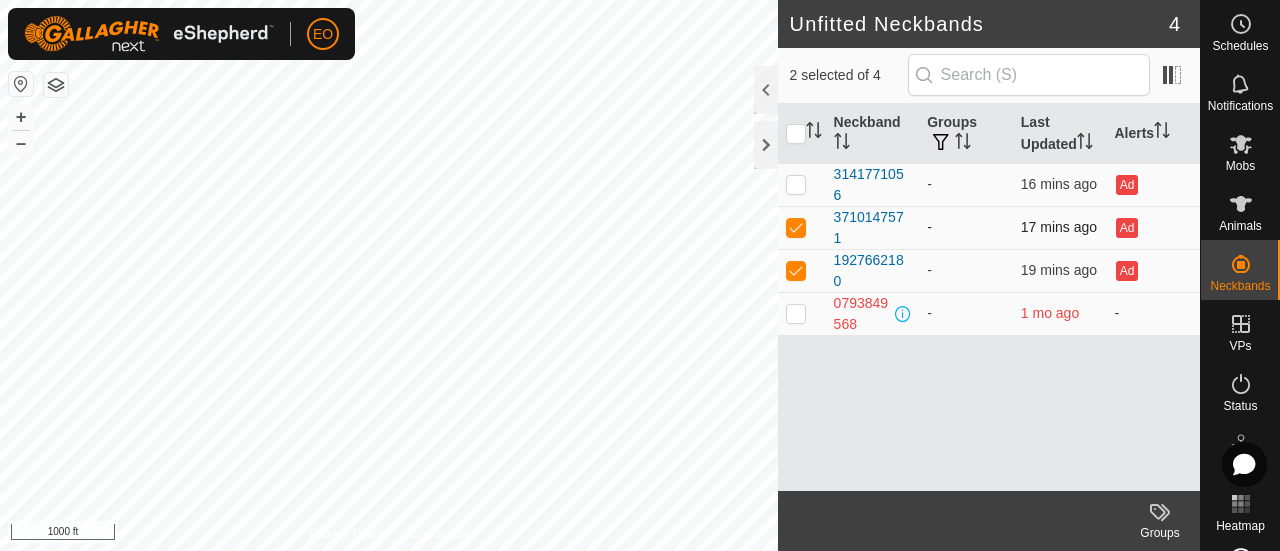 click at bounding box center [796, 227] 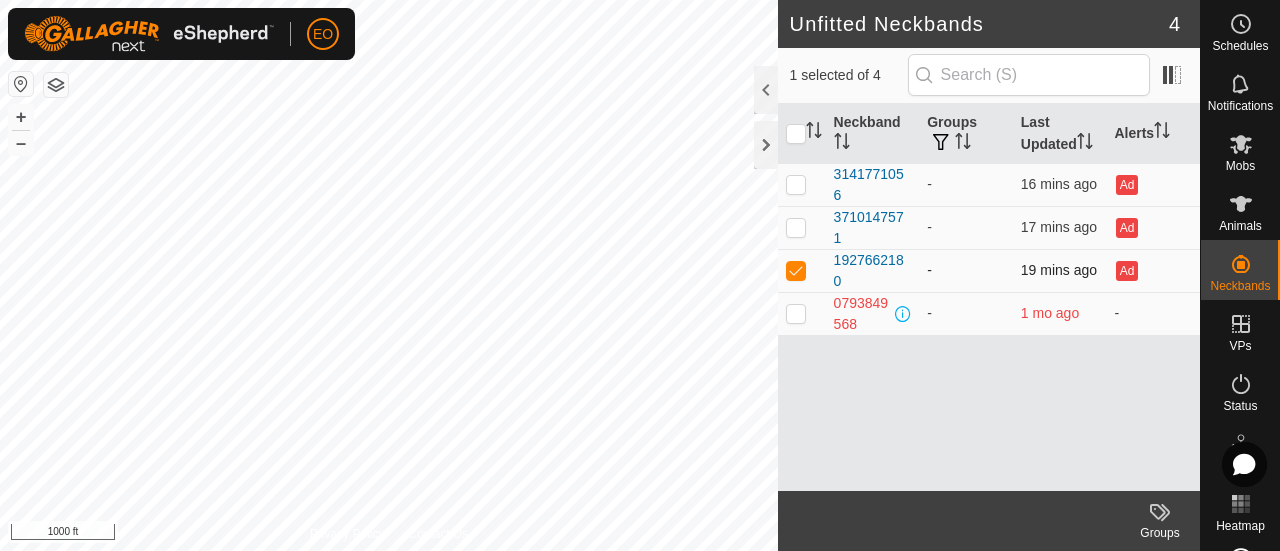 click at bounding box center (796, 270) 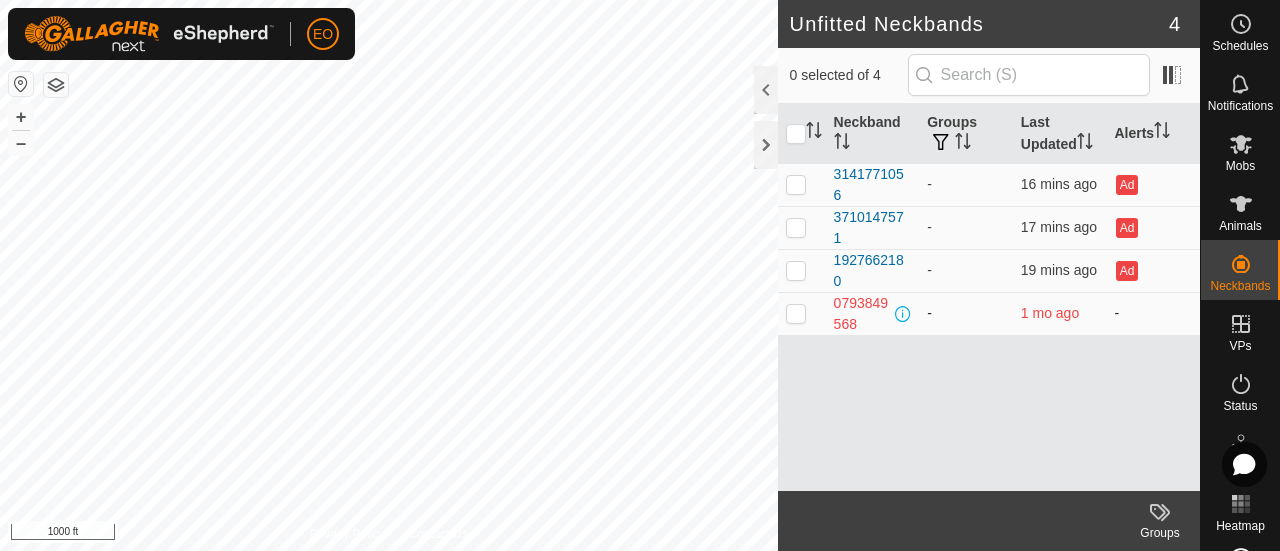 click at bounding box center [796, 313] 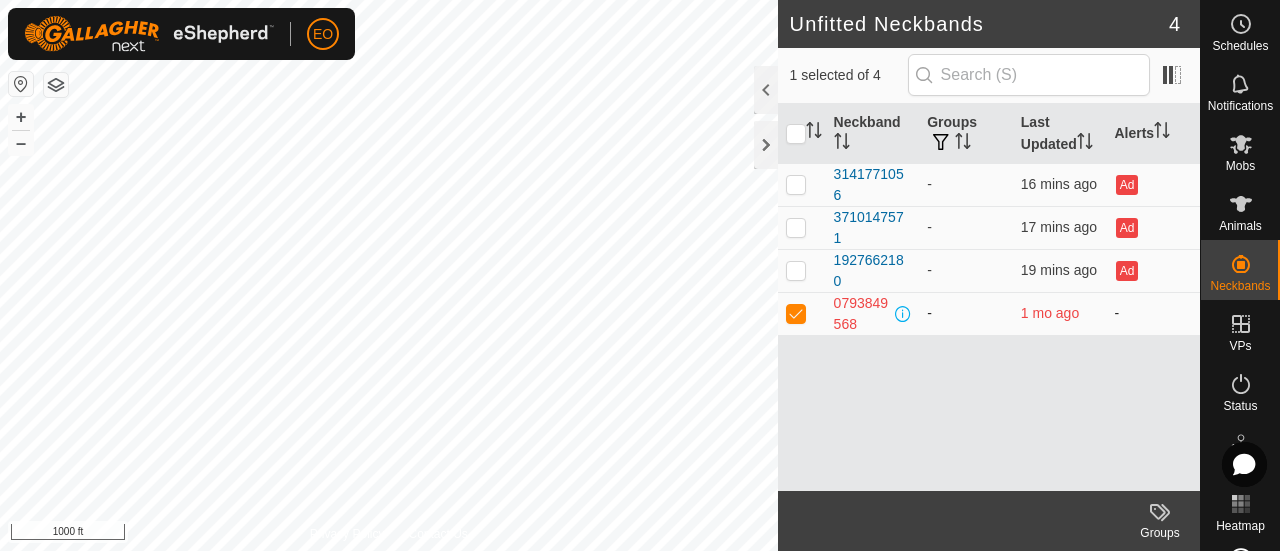 click at bounding box center [796, 313] 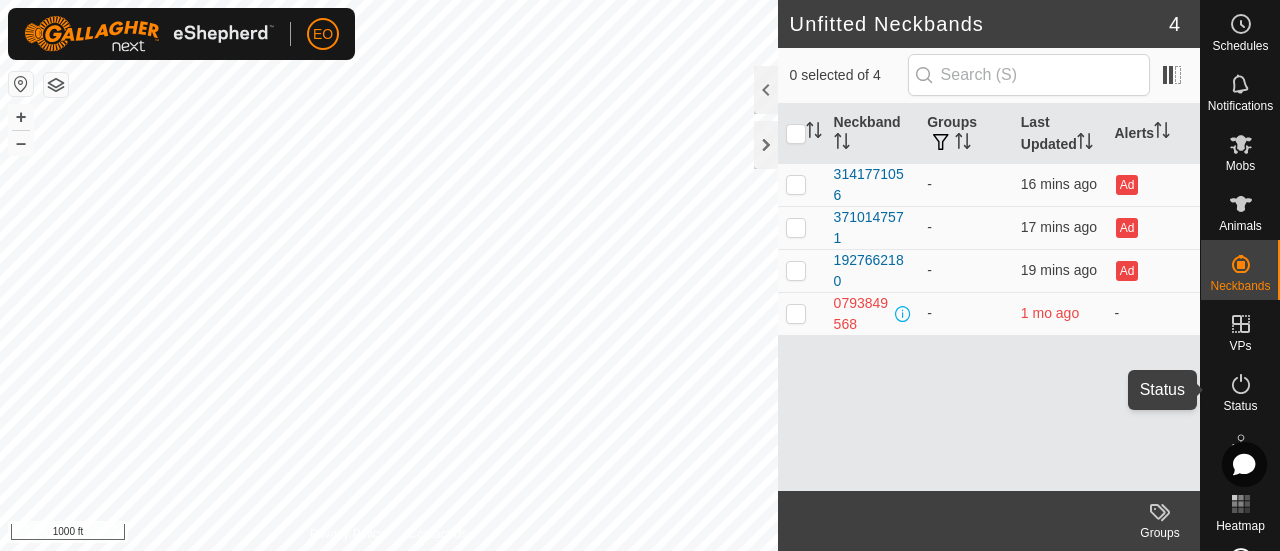 click at bounding box center (1241, 384) 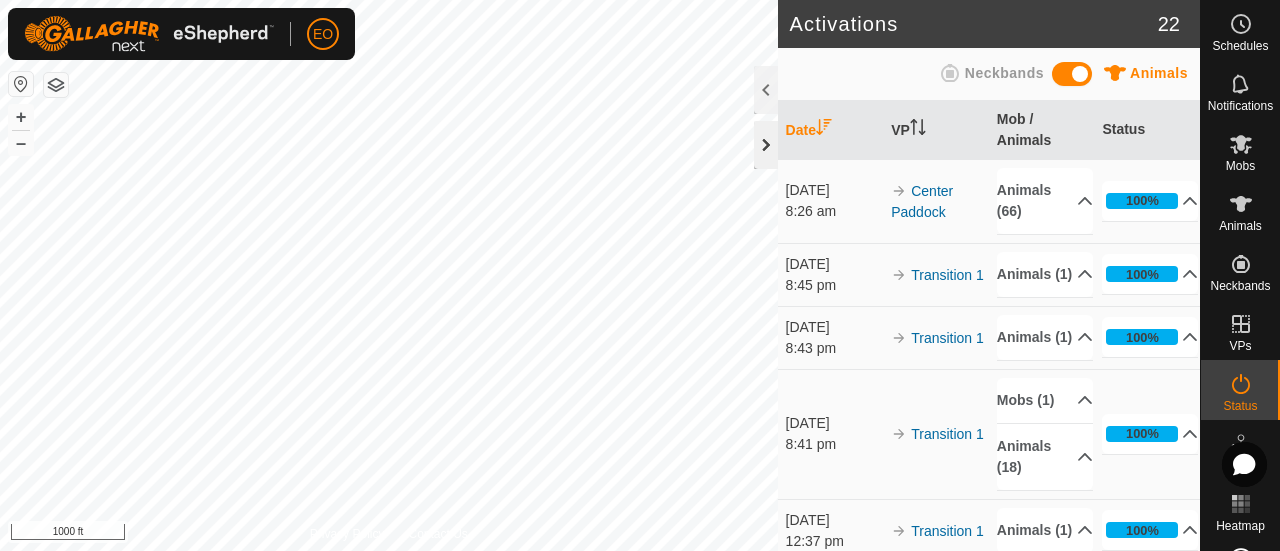 click 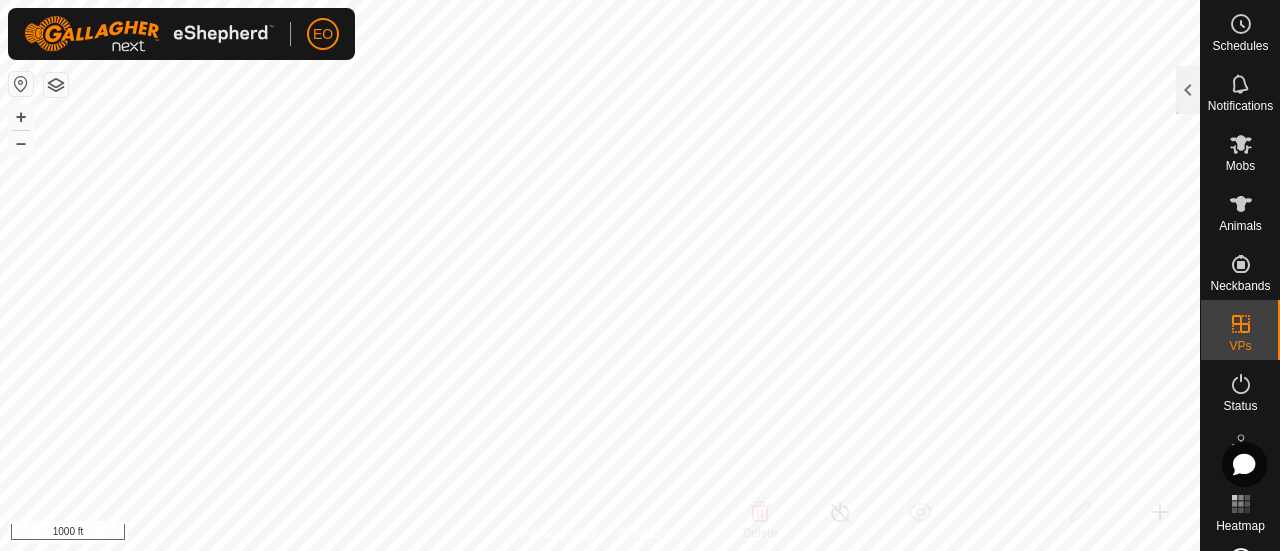 checkbox on "false" 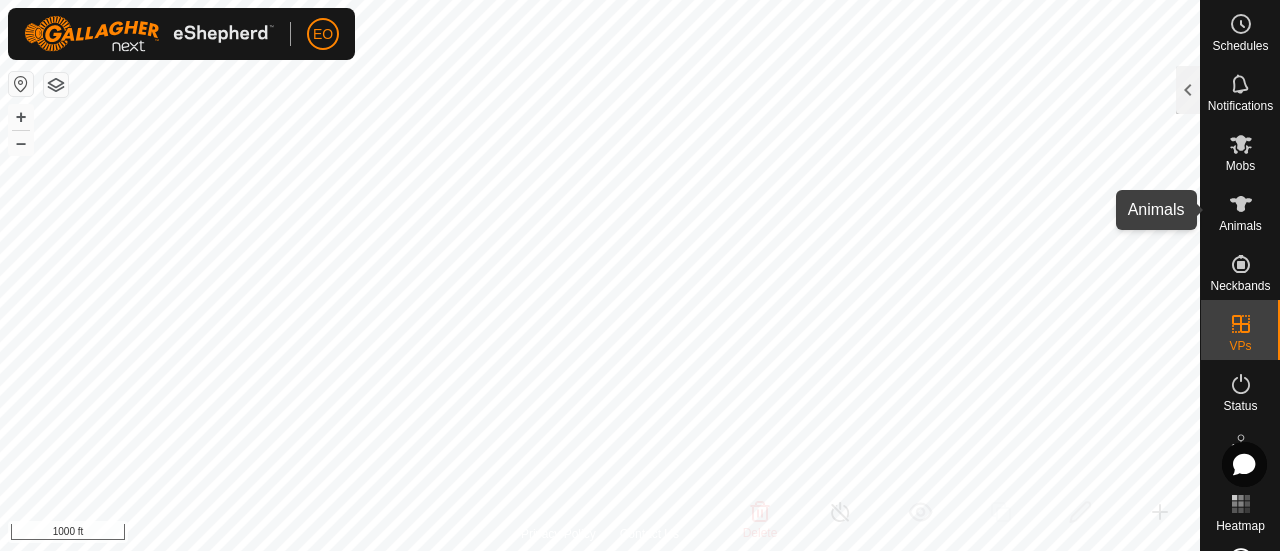click on "Animals" at bounding box center (1240, 226) 